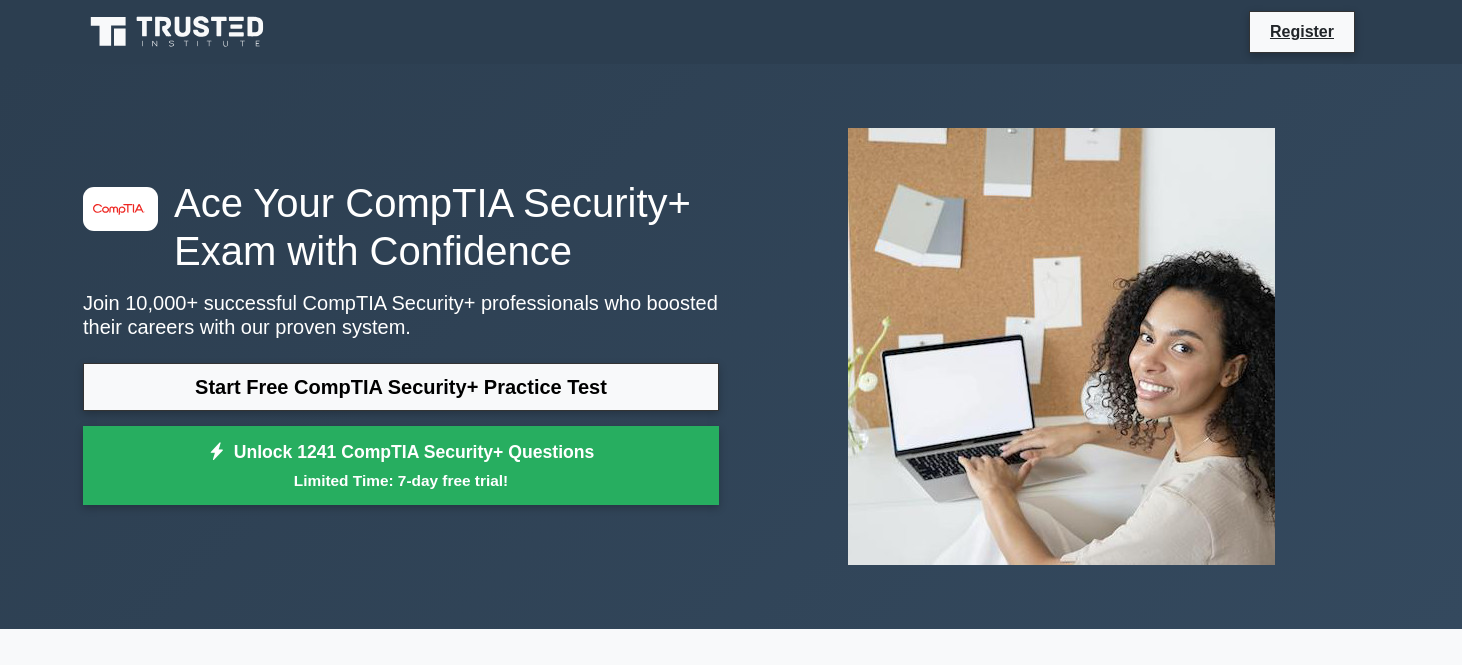 scroll, scrollTop: 0, scrollLeft: 0, axis: both 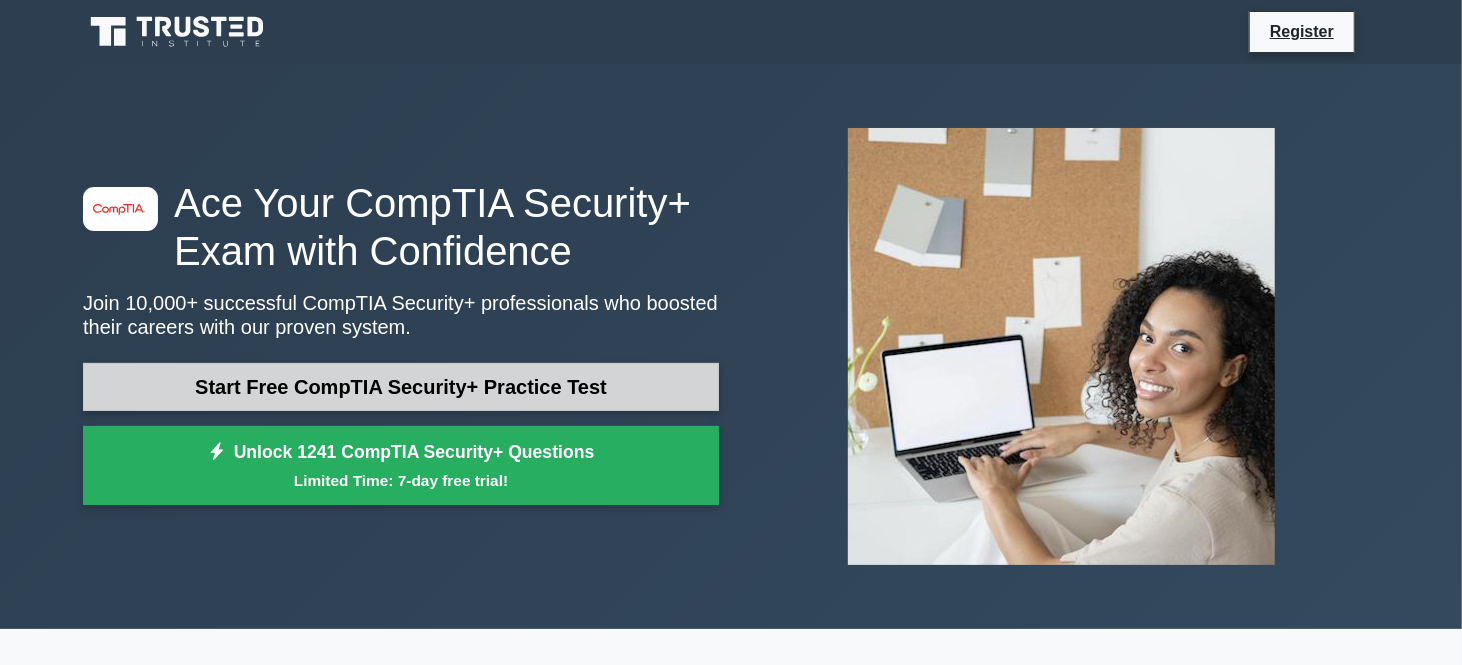 click on "Start Free CompTIA Security+ Practice Test" at bounding box center [401, 387] 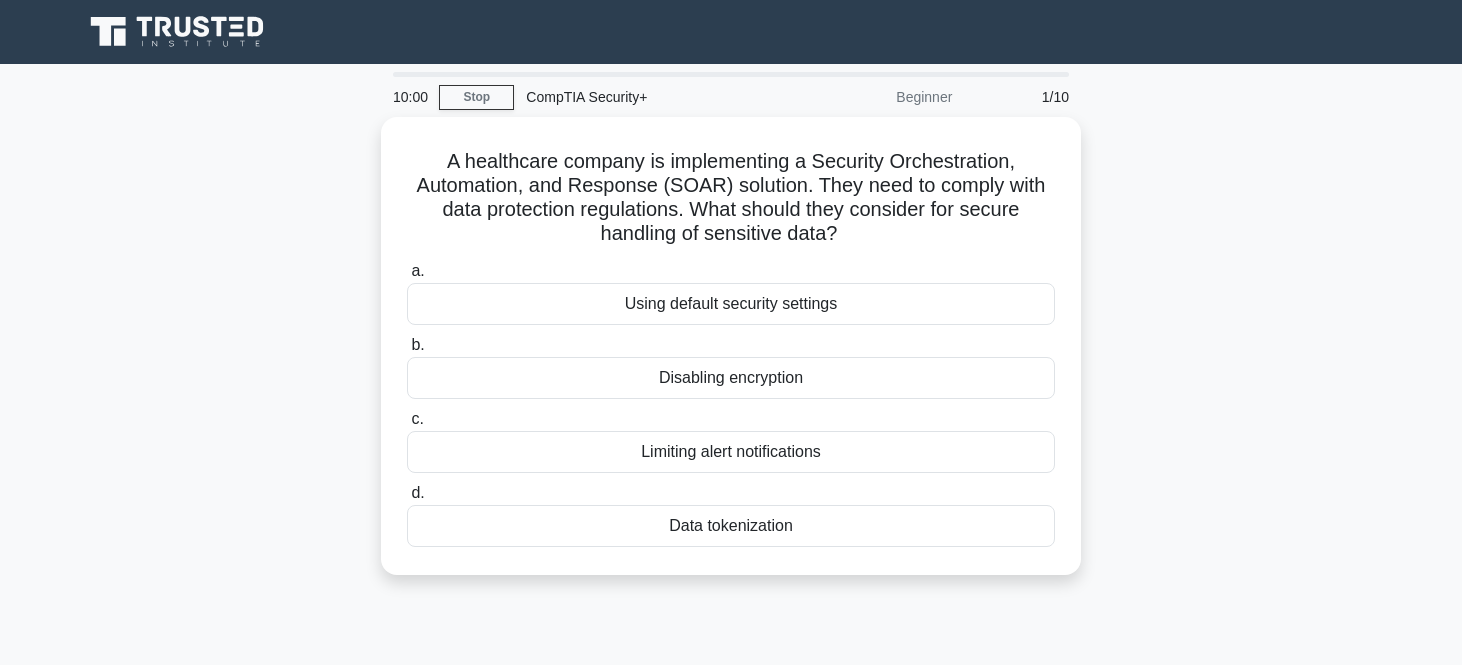 scroll, scrollTop: 0, scrollLeft: 0, axis: both 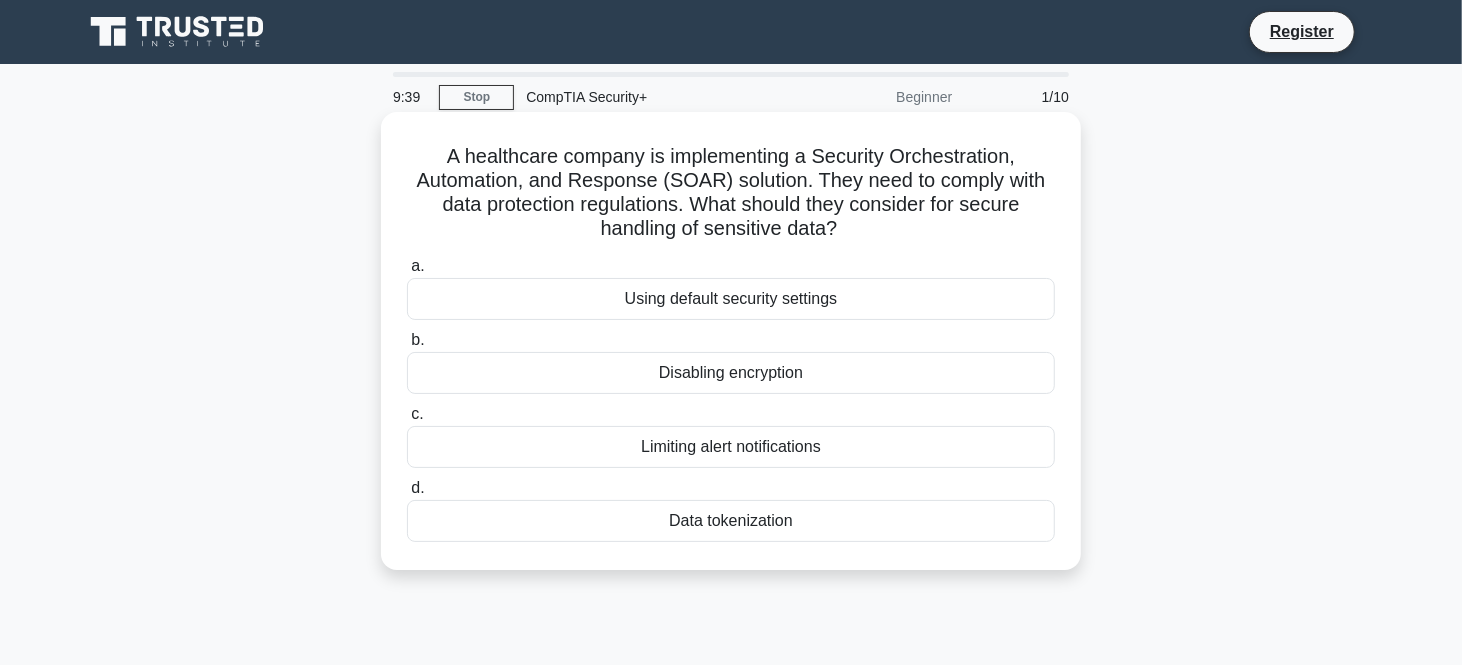 click on "Data tokenization" at bounding box center (731, 521) 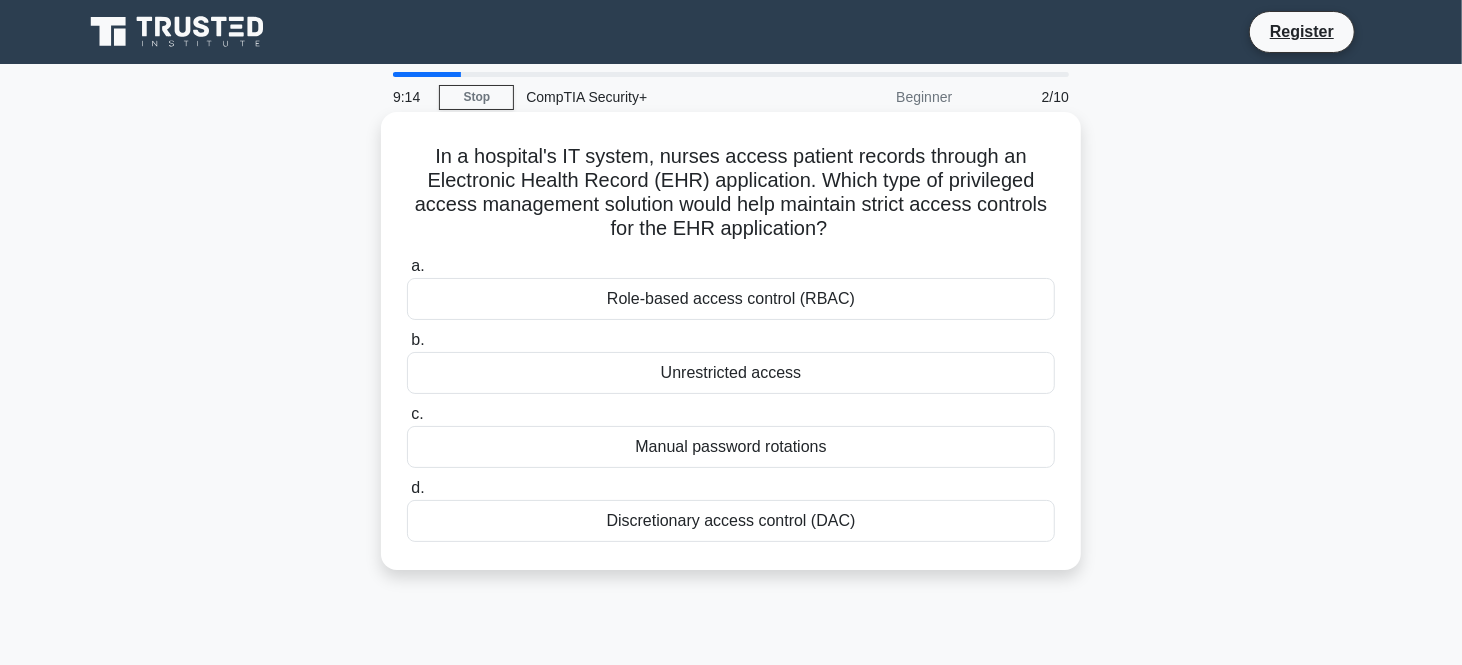 click on "Discretionary access control (DAC)" at bounding box center [731, 521] 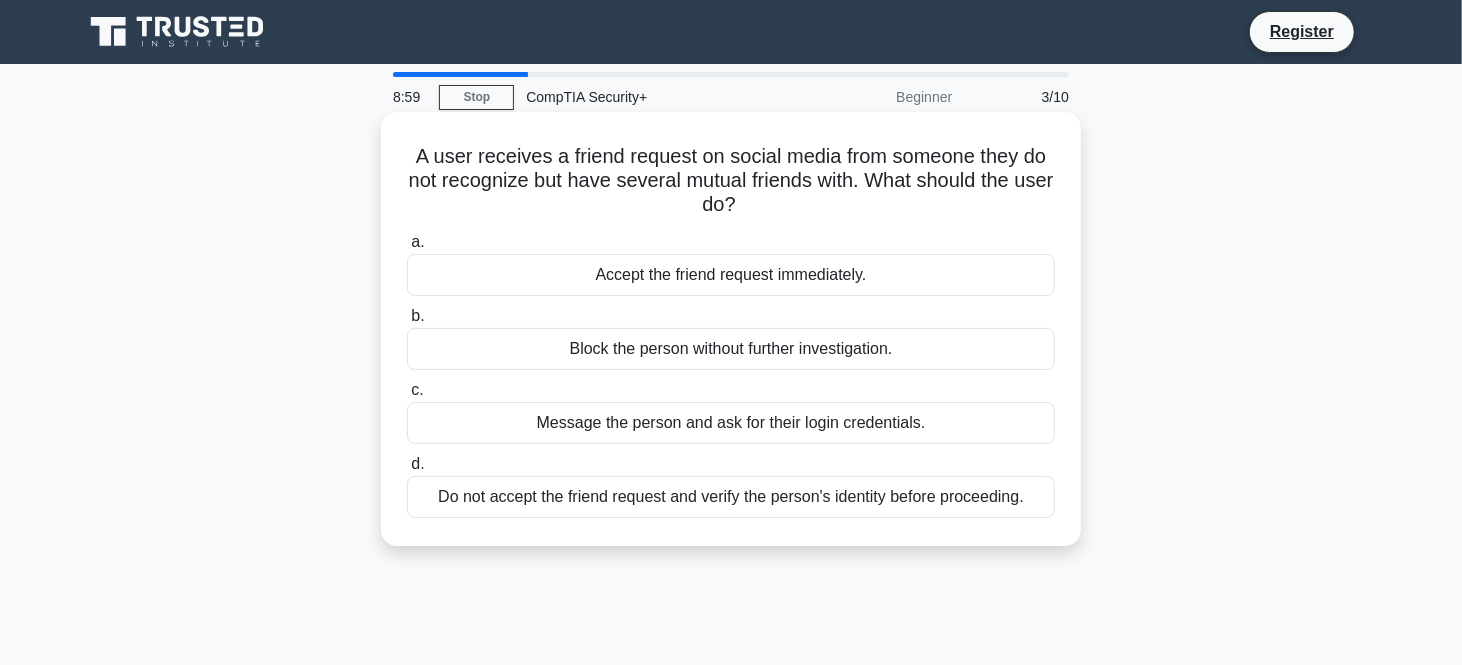 click on "Do not accept the friend request and verify the person's identity before proceeding." at bounding box center [731, 497] 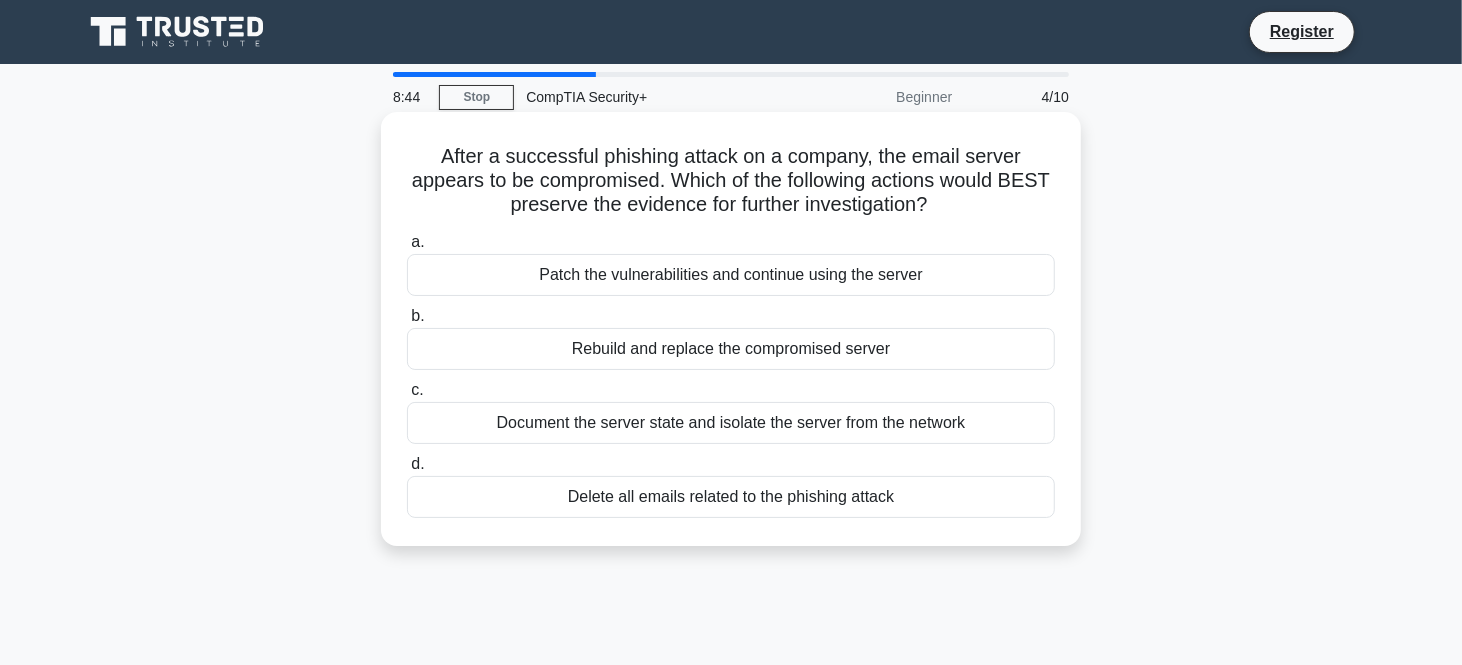 click on "Document the server state and isolate the server from the network" at bounding box center (731, 423) 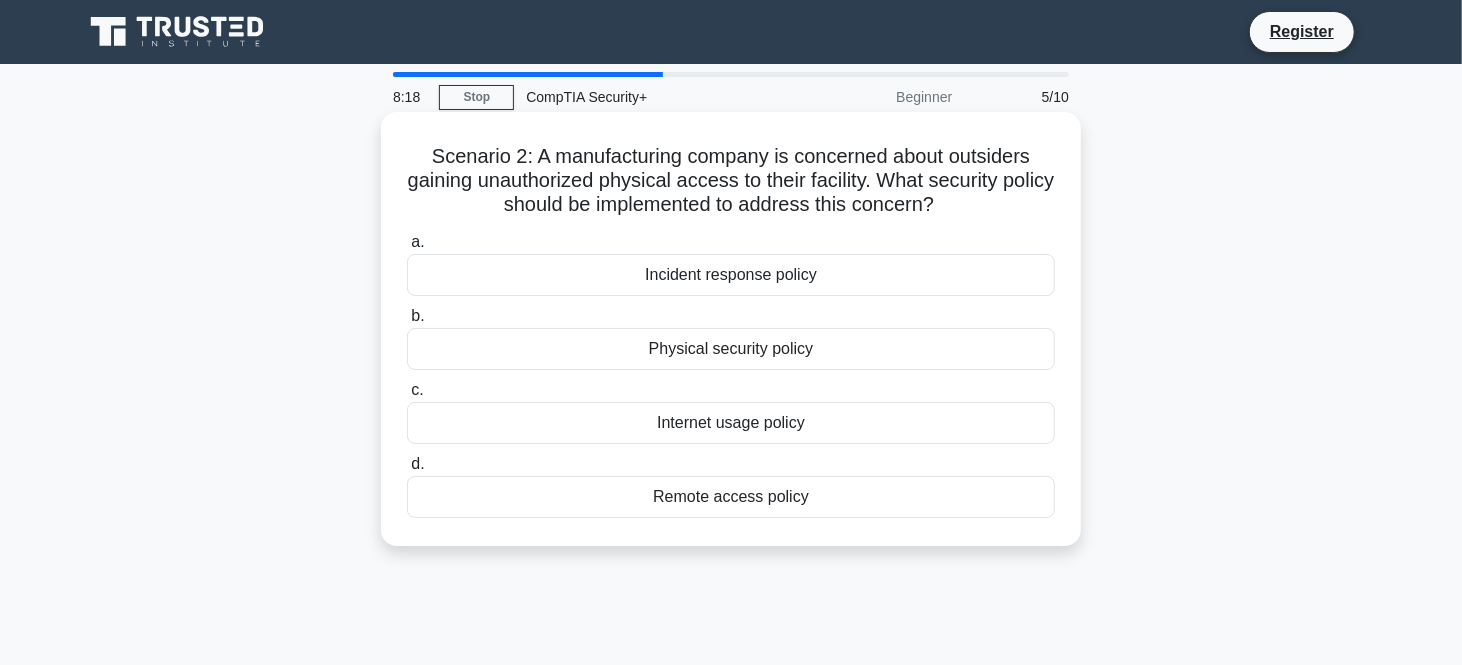 click on "Remote access policy" at bounding box center [731, 497] 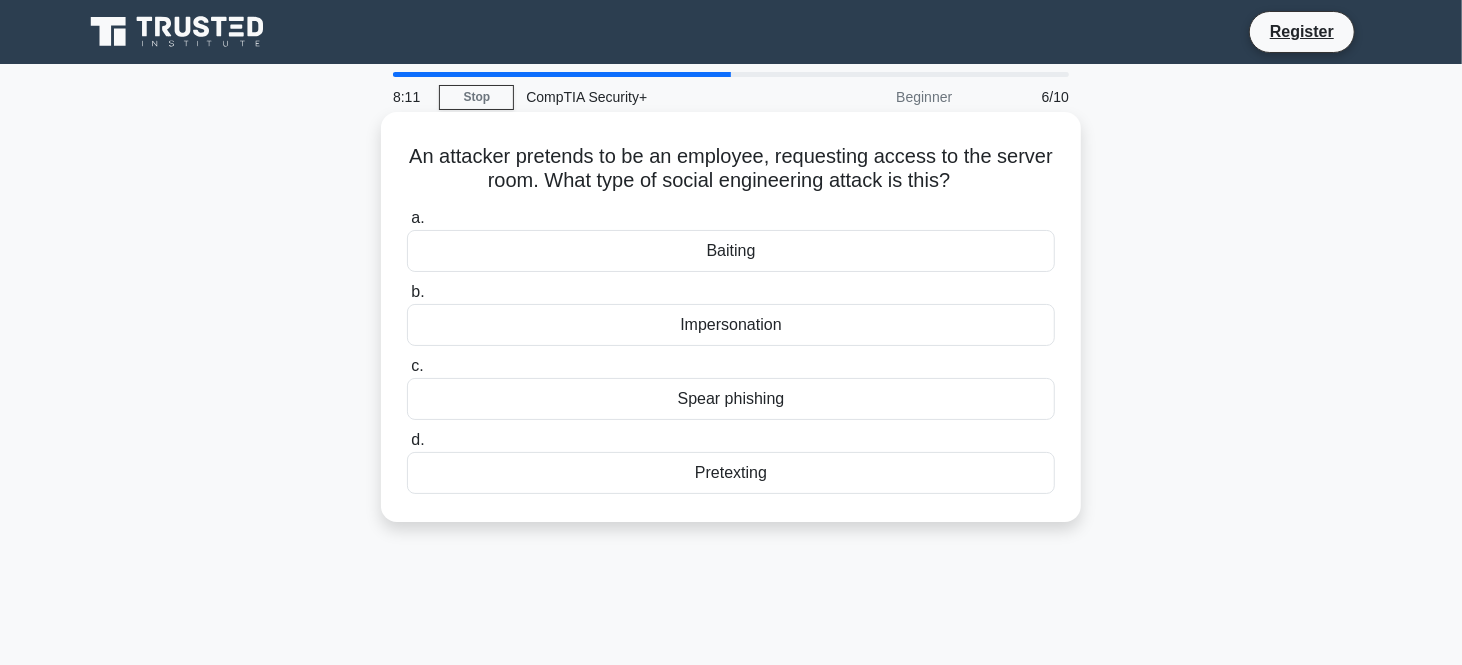 click on "Impersonation" at bounding box center (731, 325) 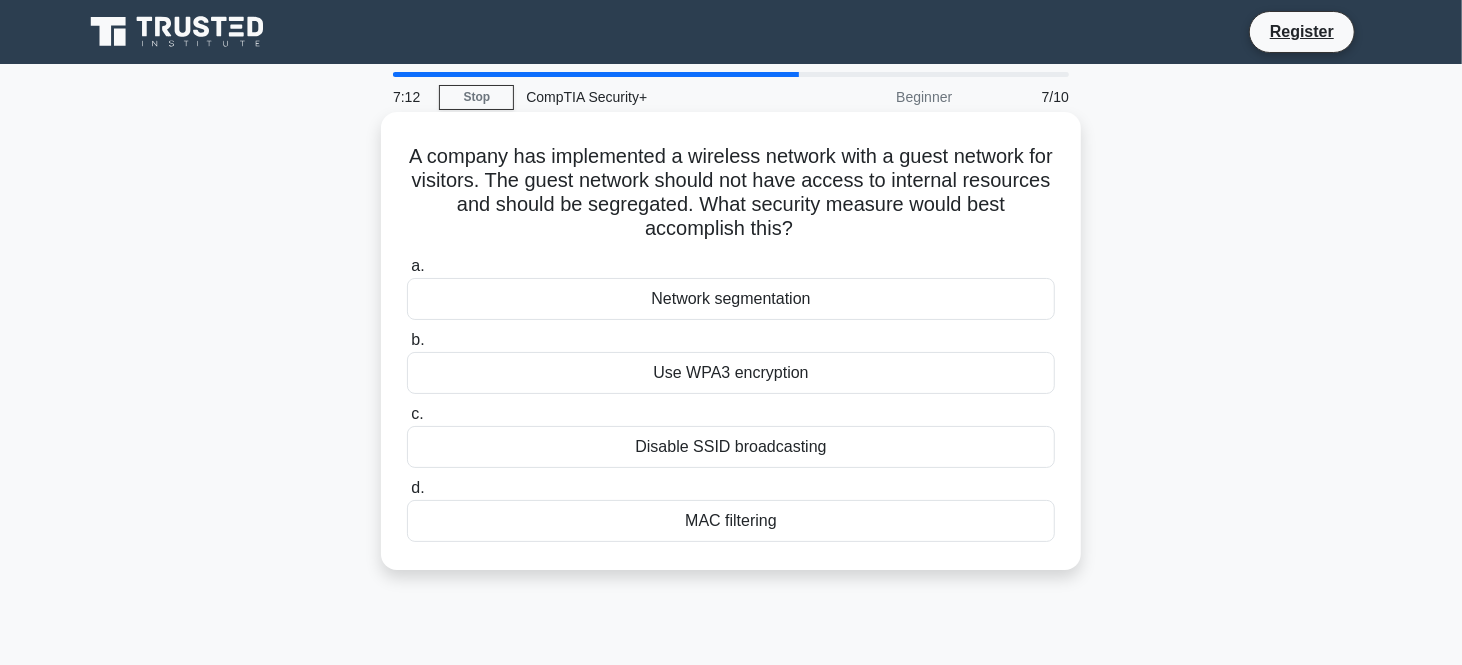 click on "Network segmentation" at bounding box center [731, 299] 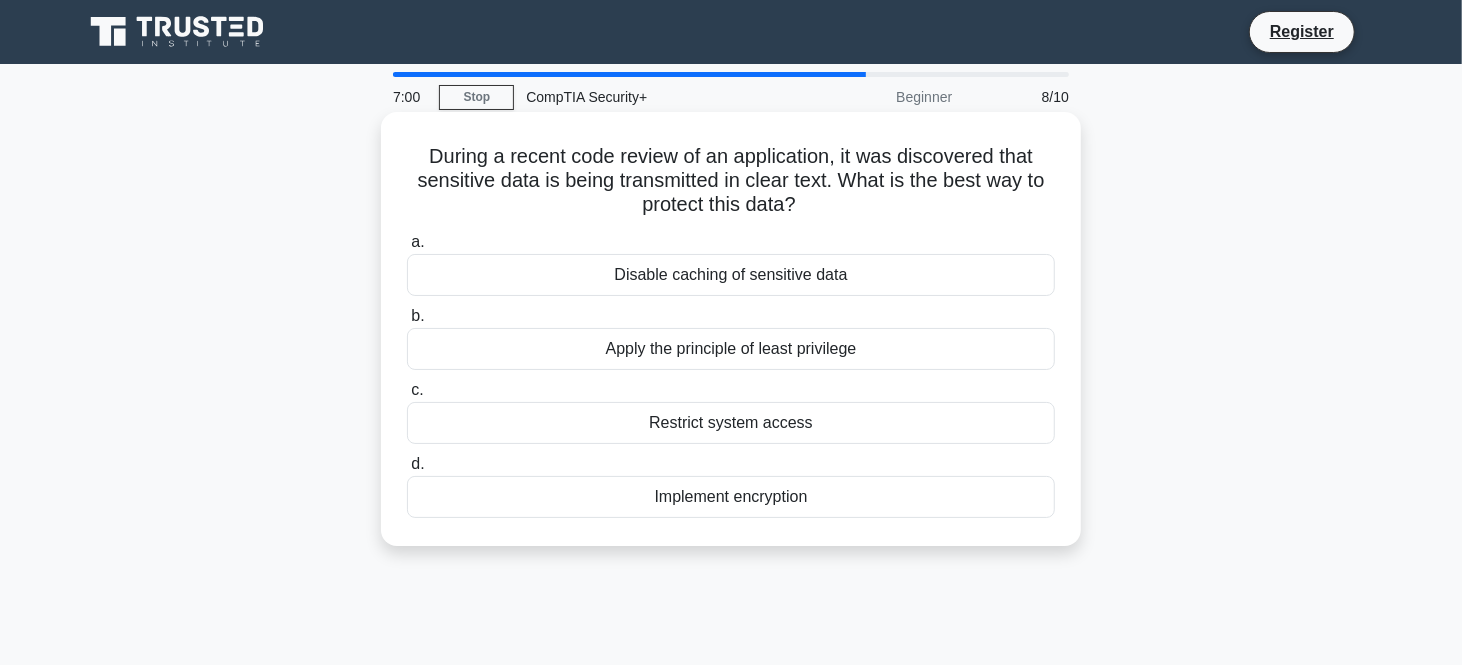 click on "Implement encryption" at bounding box center [731, 497] 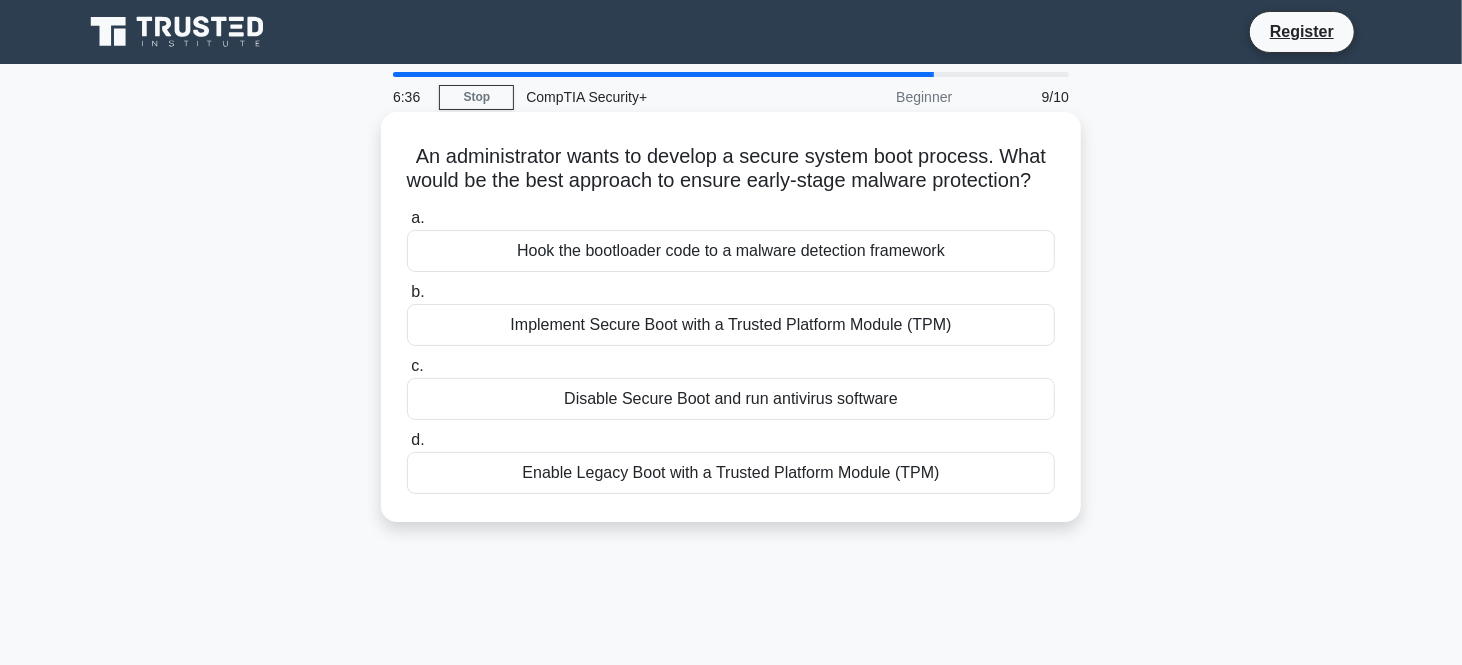 click on "Implement Secure Boot with a Trusted Platform Module (TPM)" at bounding box center (731, 325) 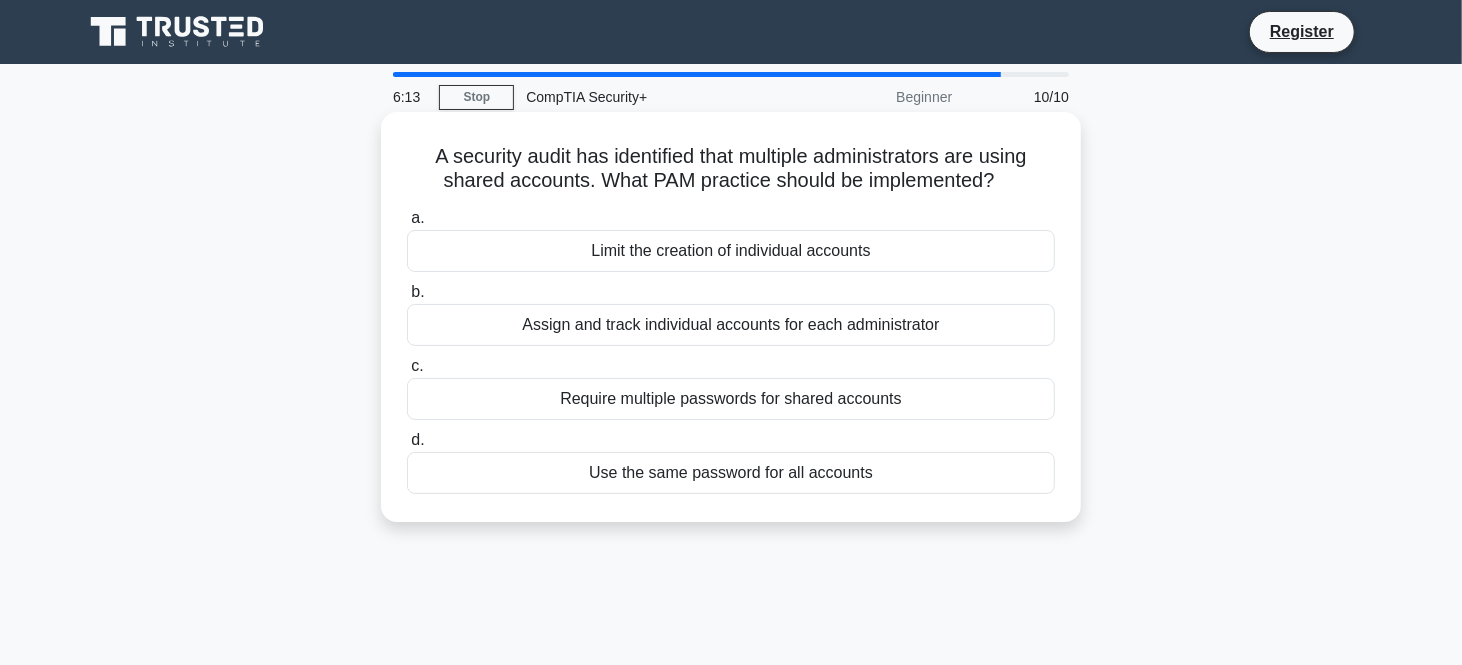 click on "Require multiple passwords for shared accounts" at bounding box center (731, 399) 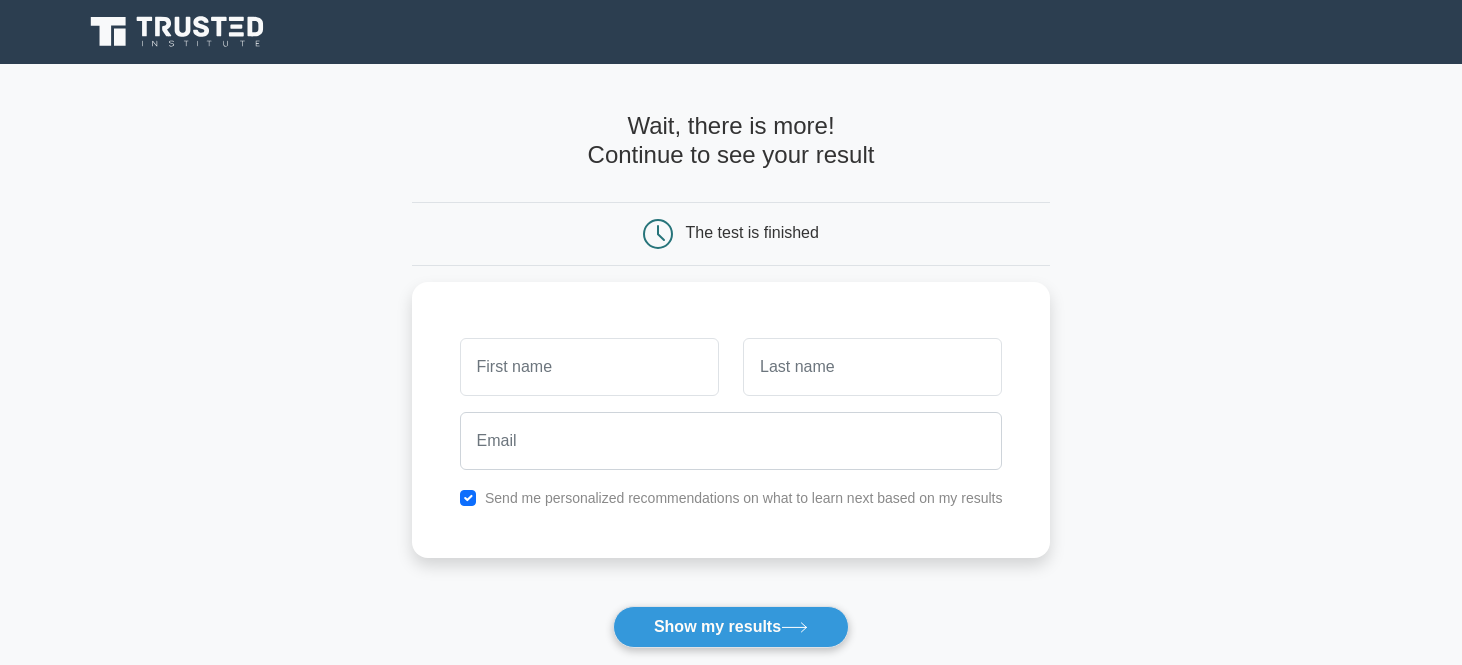 scroll, scrollTop: 0, scrollLeft: 0, axis: both 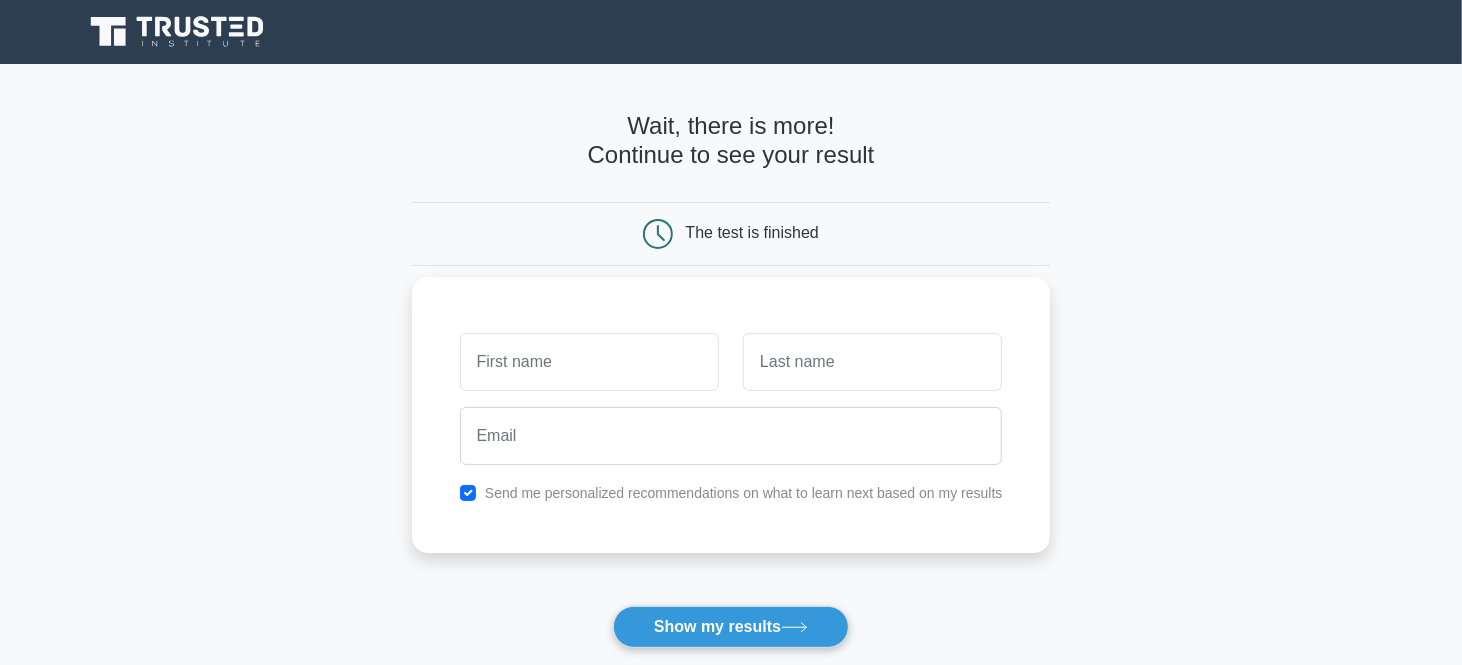 click at bounding box center (589, 362) 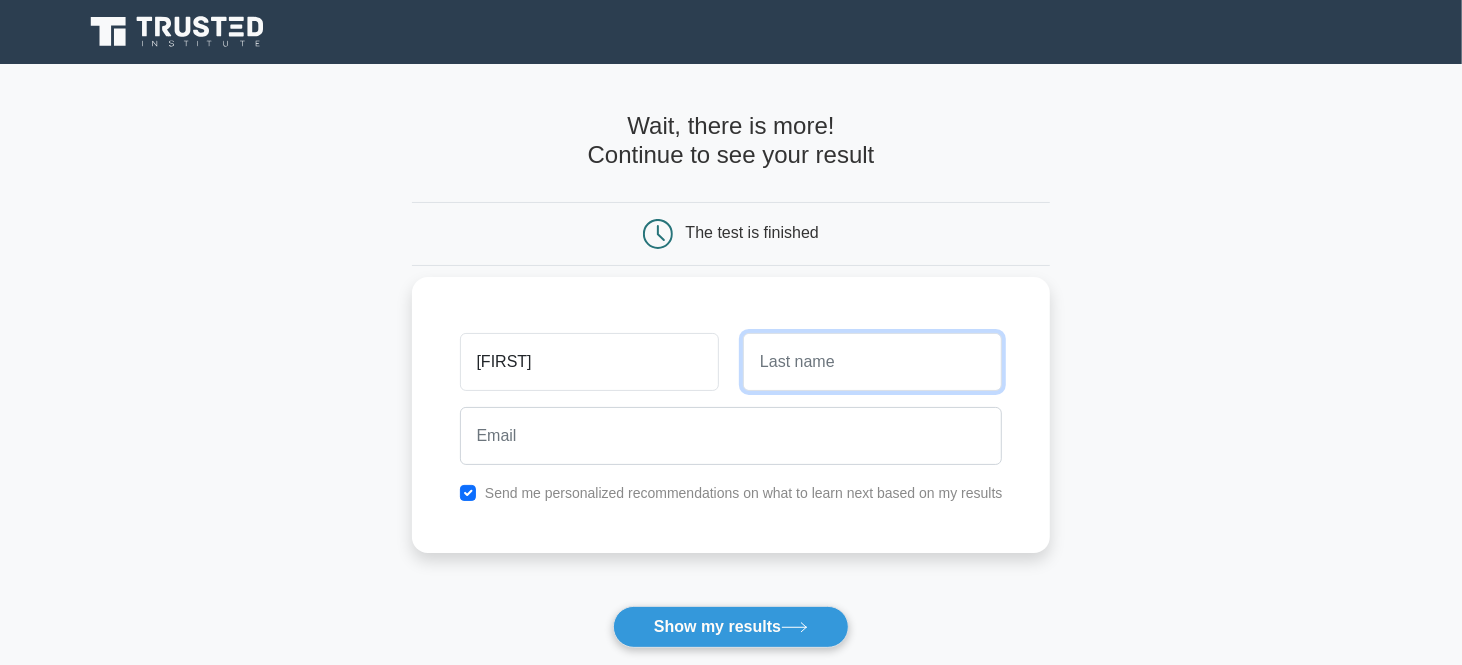 click at bounding box center (872, 362) 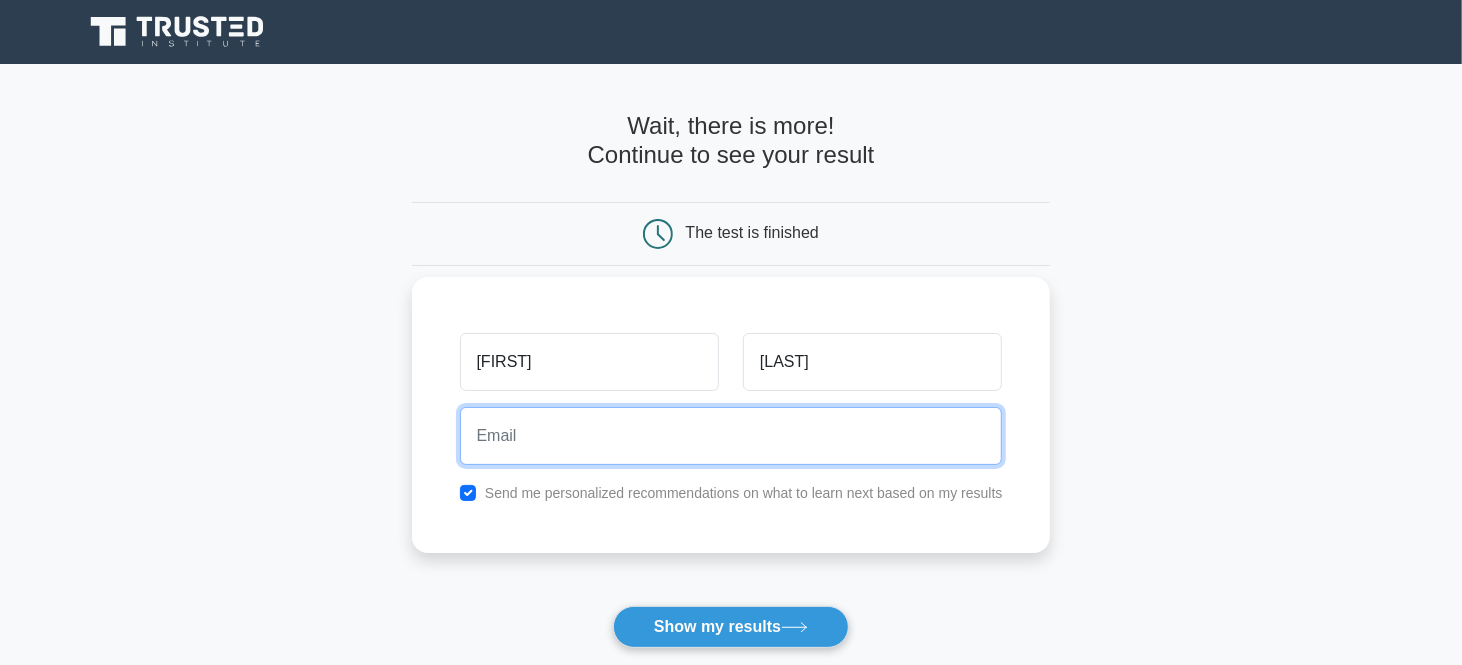 click at bounding box center [731, 436] 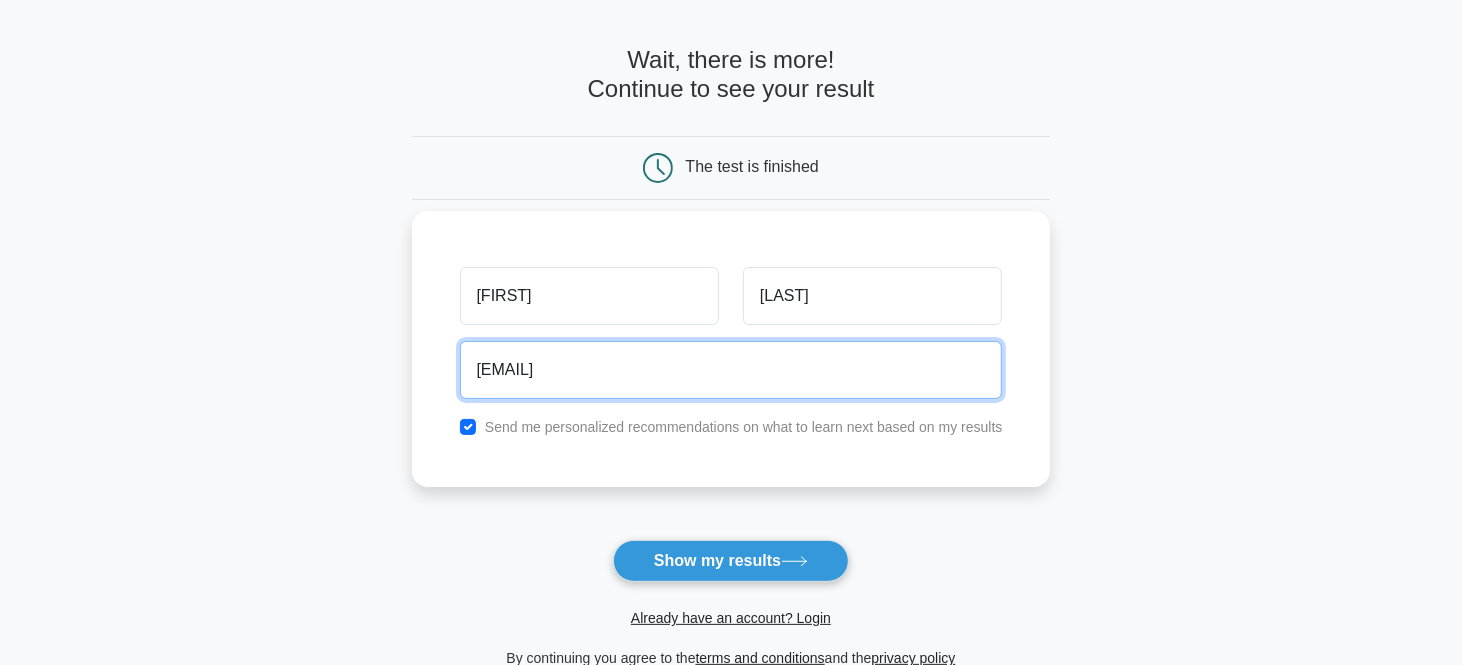 scroll, scrollTop: 67, scrollLeft: 0, axis: vertical 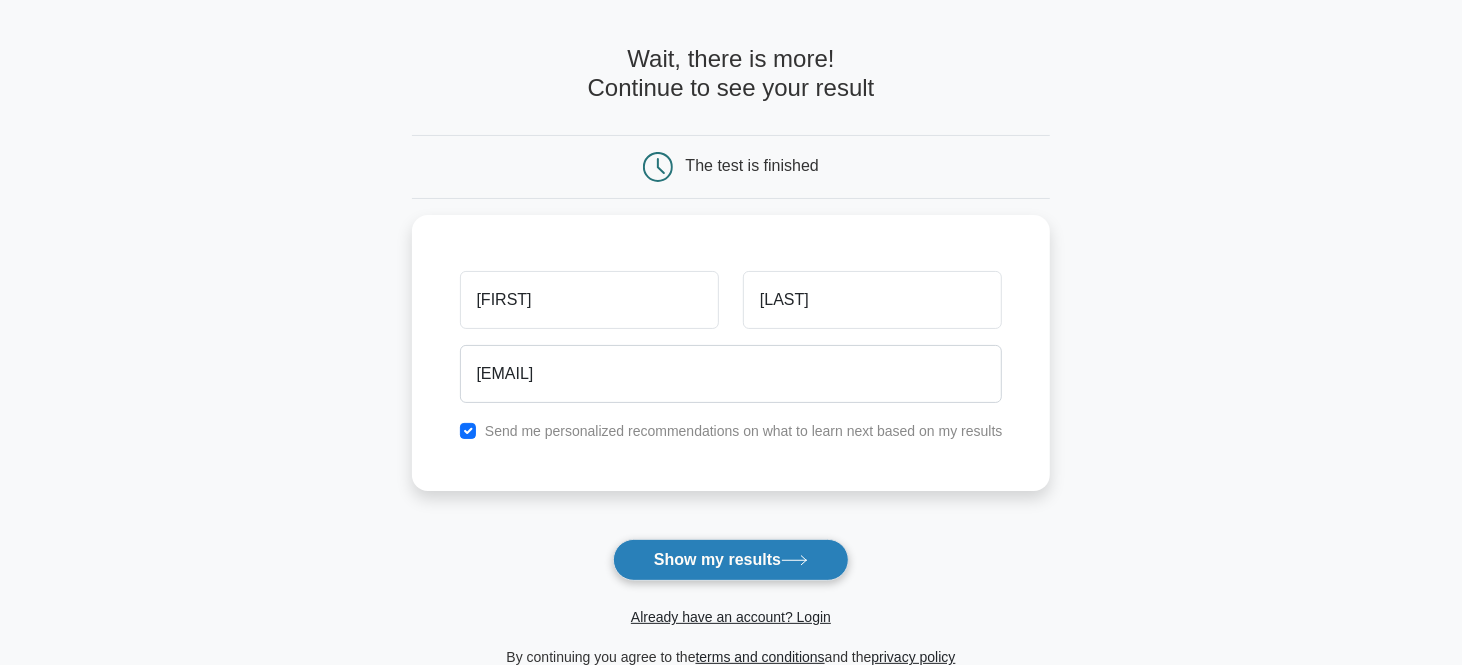 click on "Show my results" at bounding box center (731, 560) 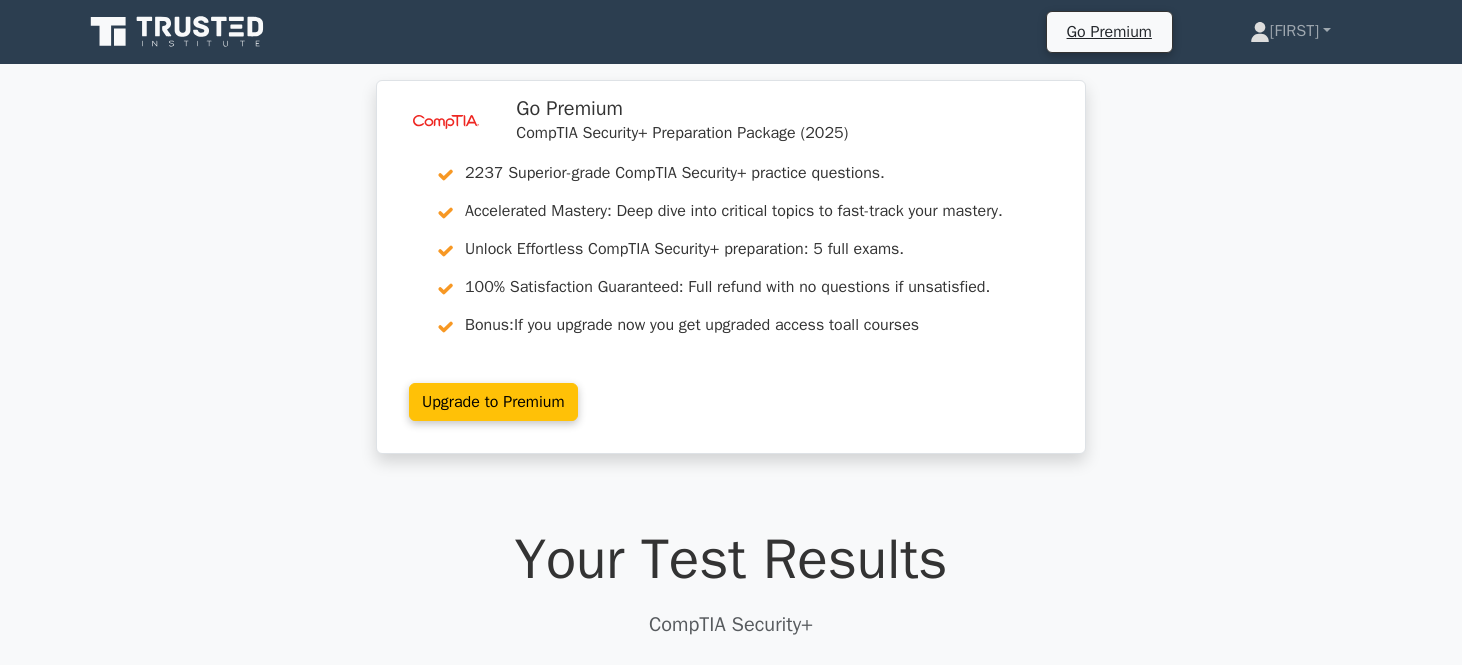 scroll, scrollTop: 0, scrollLeft: 0, axis: both 